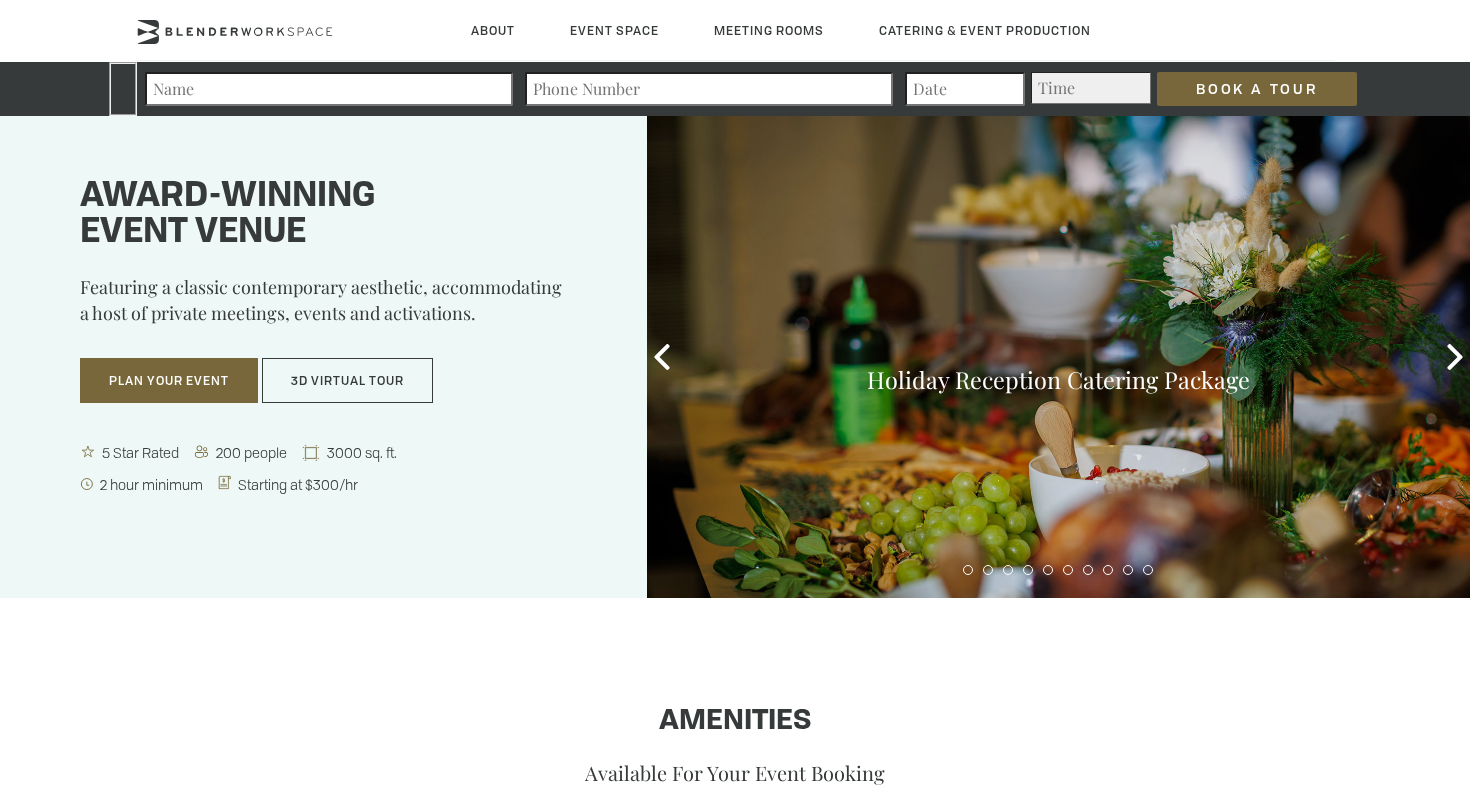 scroll, scrollTop: 0, scrollLeft: 0, axis: both 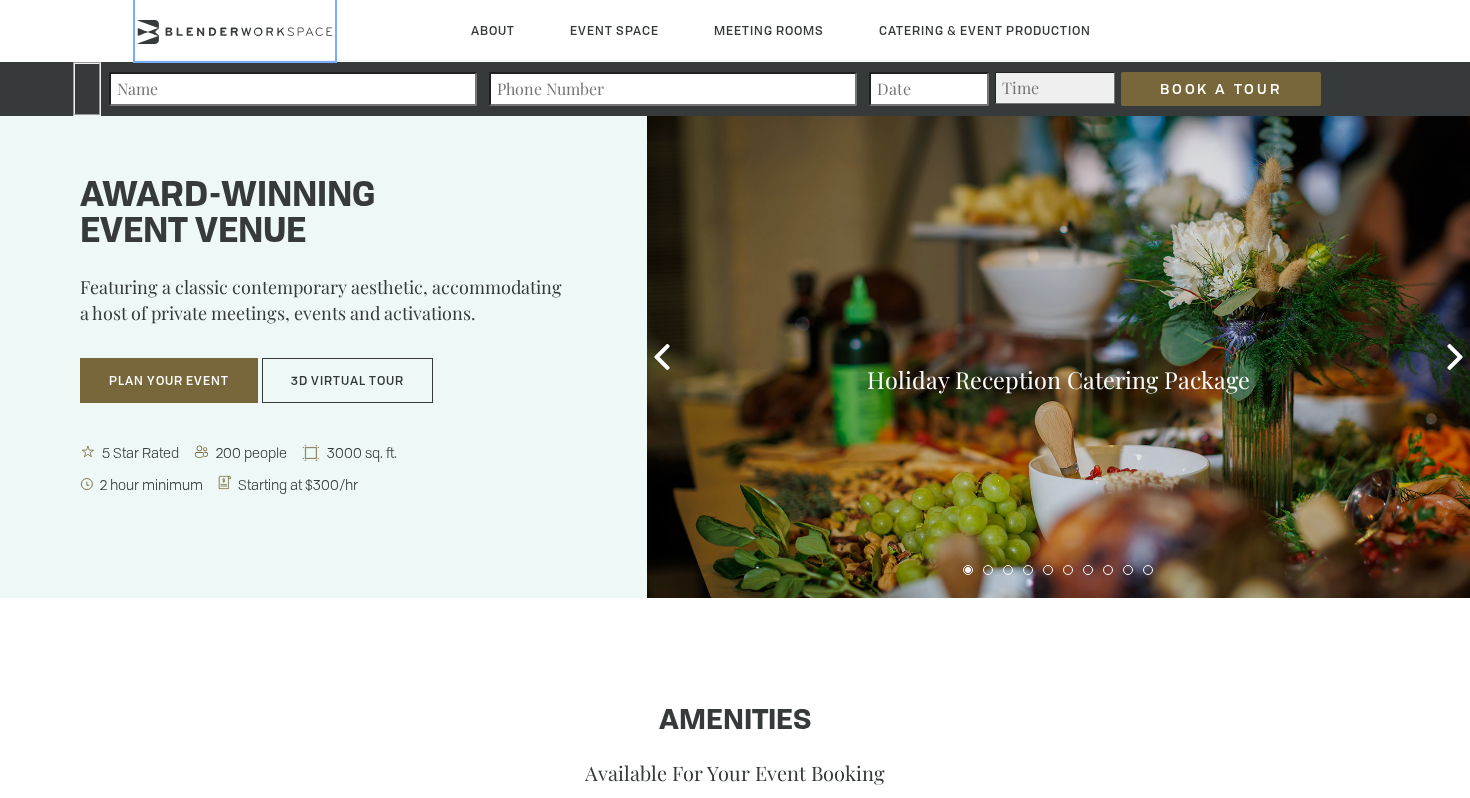 click 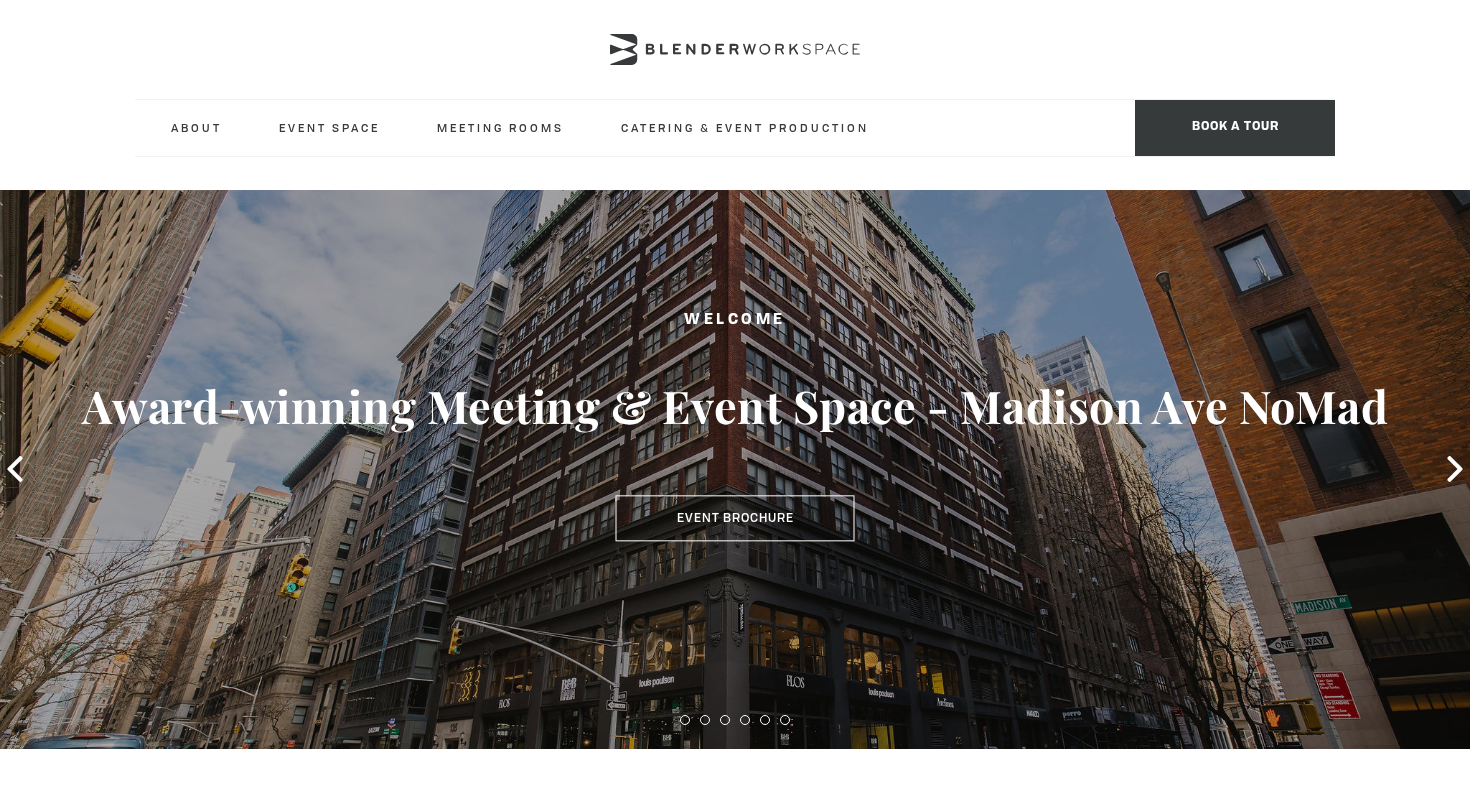 scroll, scrollTop: 0, scrollLeft: 0, axis: both 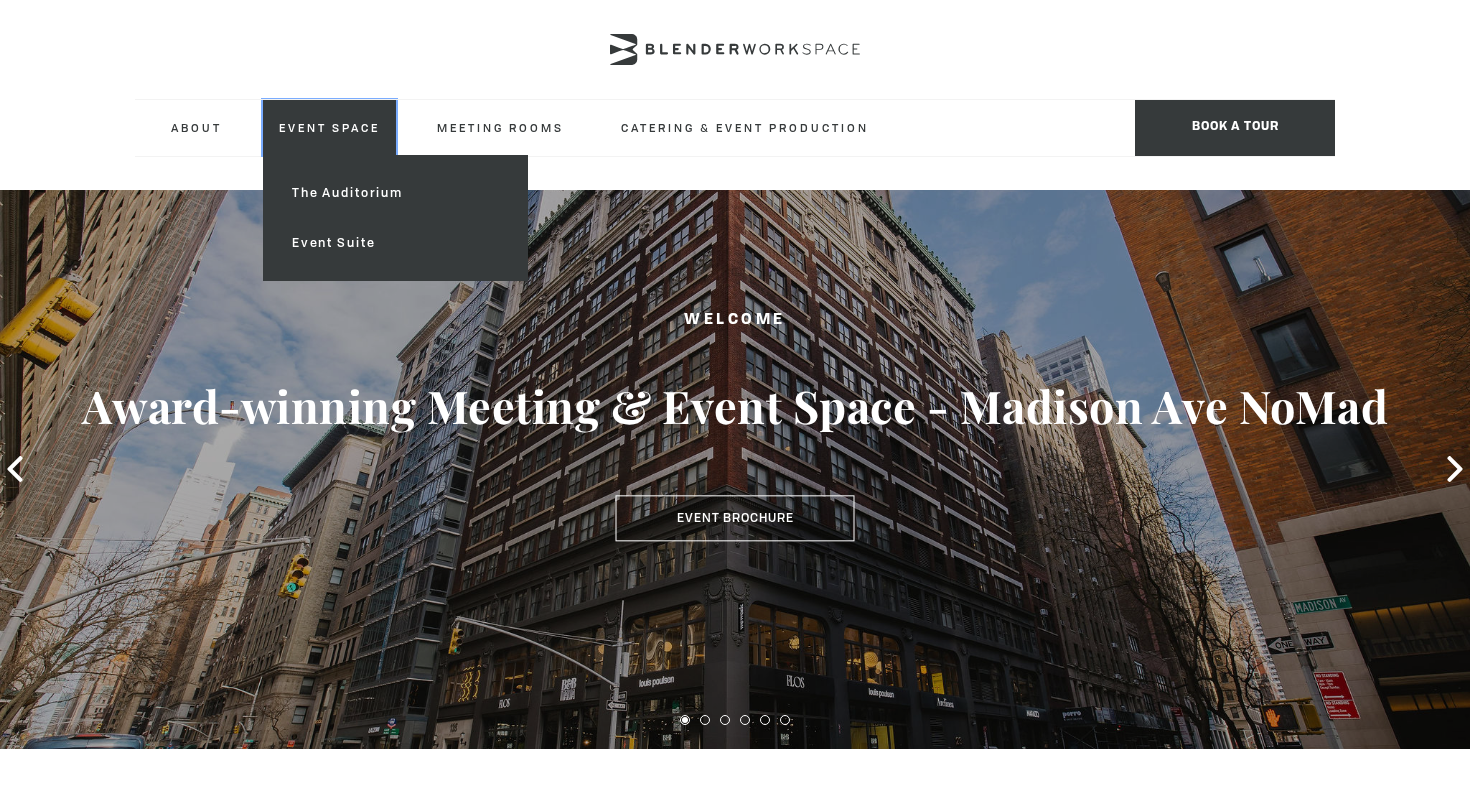click on "Event Space" at bounding box center (329, 127) 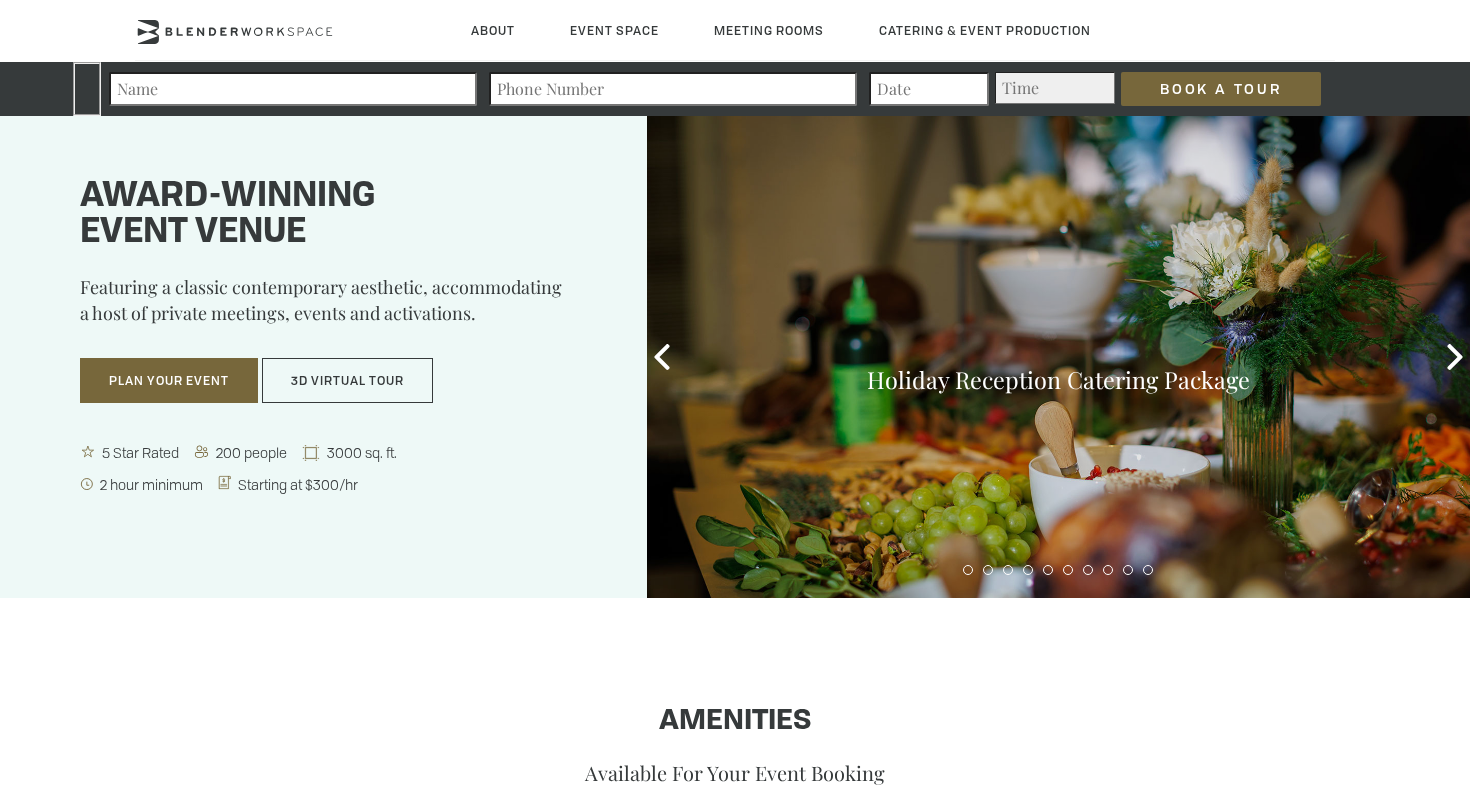 scroll, scrollTop: 0, scrollLeft: 0, axis: both 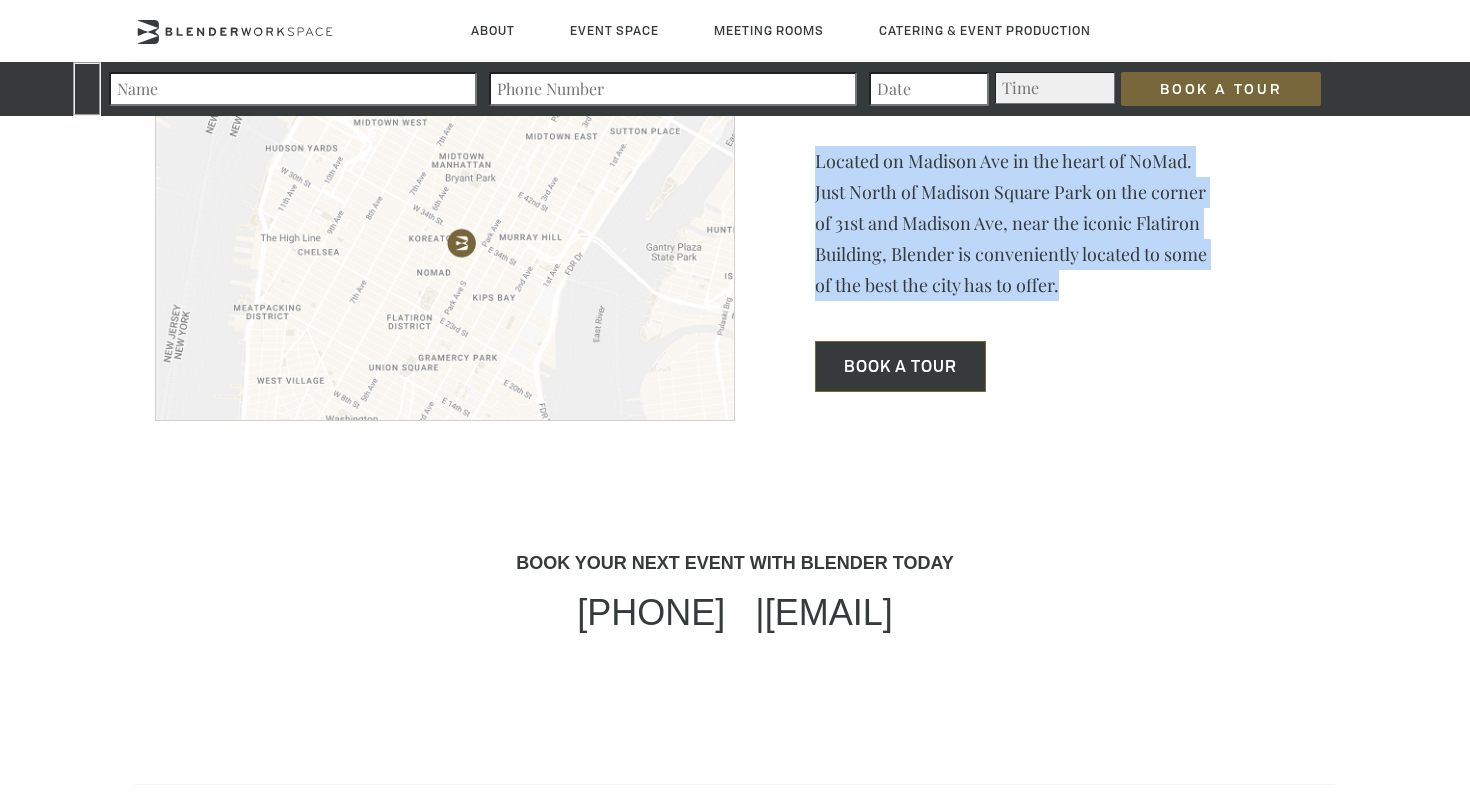 drag, startPoint x: 1063, startPoint y: 348, endPoint x: 796, endPoint y: 221, distance: 295.66534 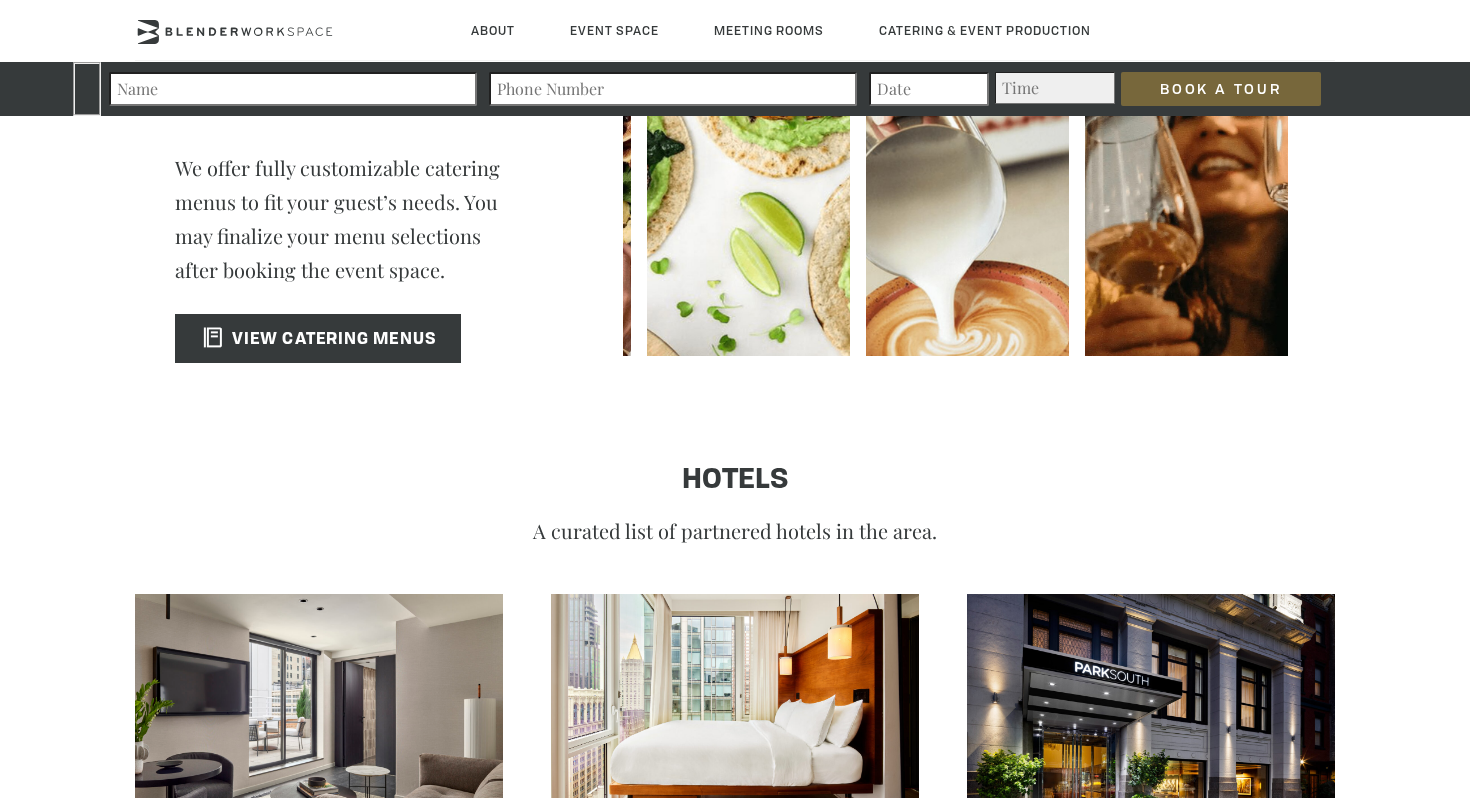 scroll, scrollTop: 3301, scrollLeft: 0, axis: vertical 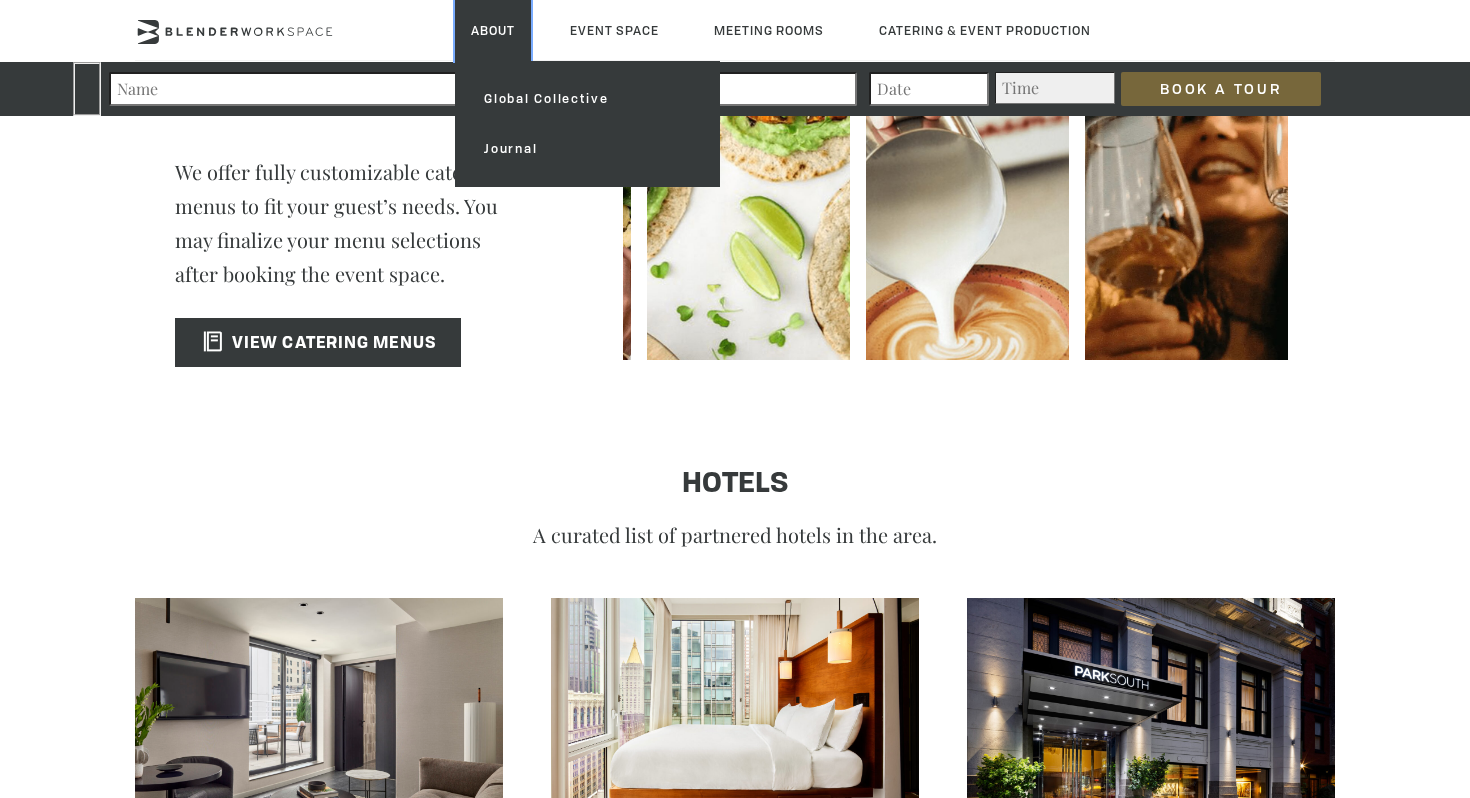click on "About" at bounding box center [493, 30] 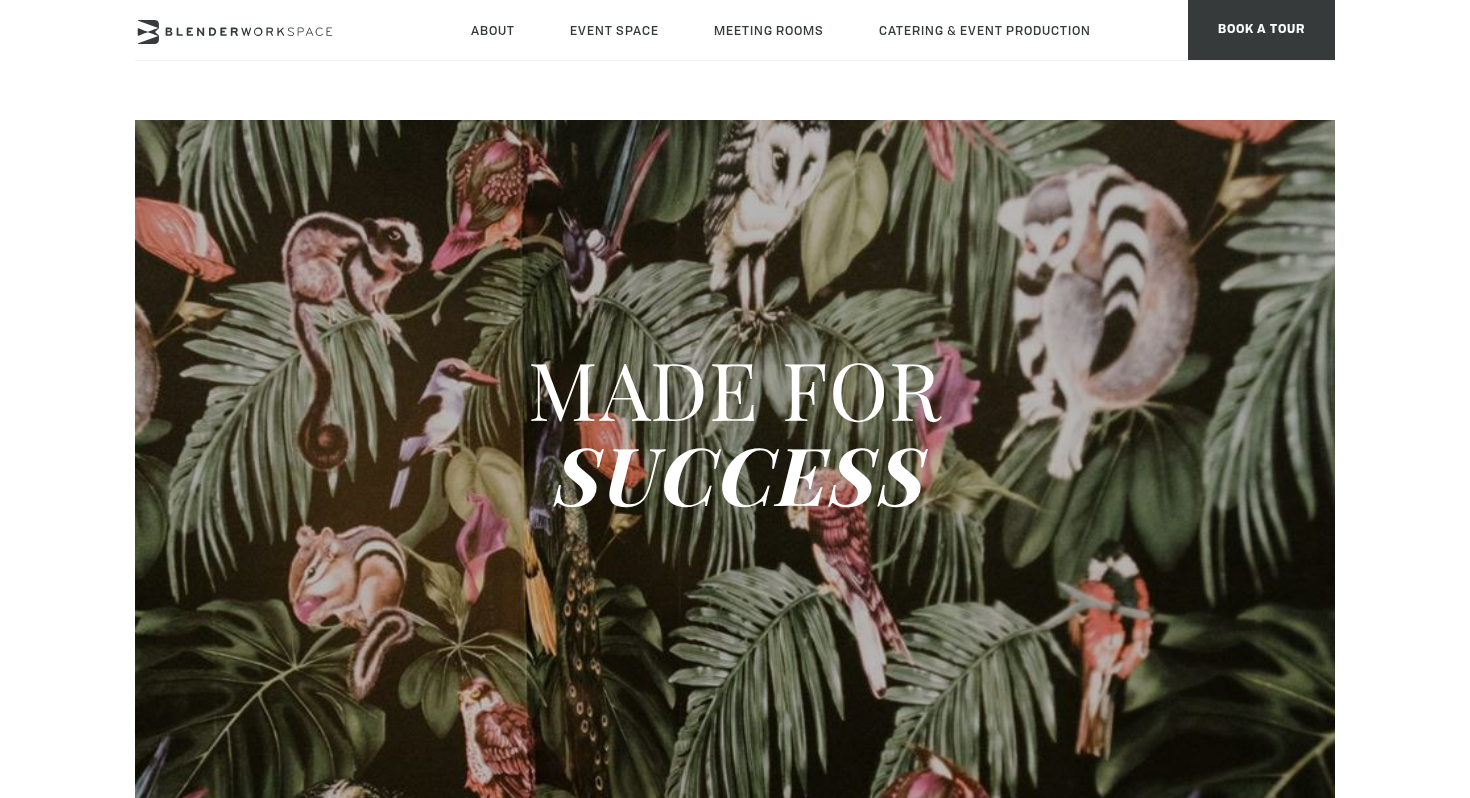 scroll, scrollTop: 0, scrollLeft: 0, axis: both 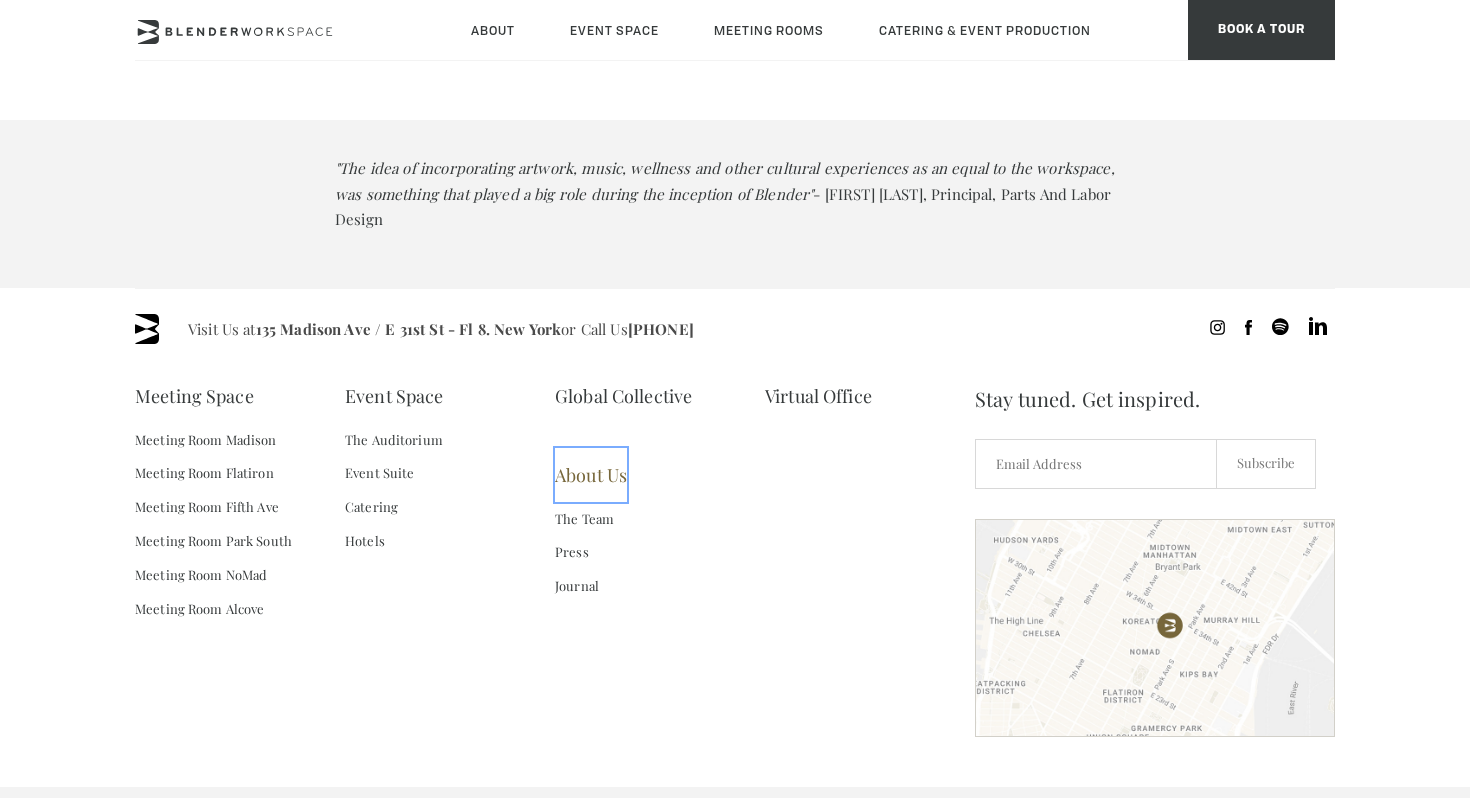 click on "About Us" at bounding box center (591, 475) 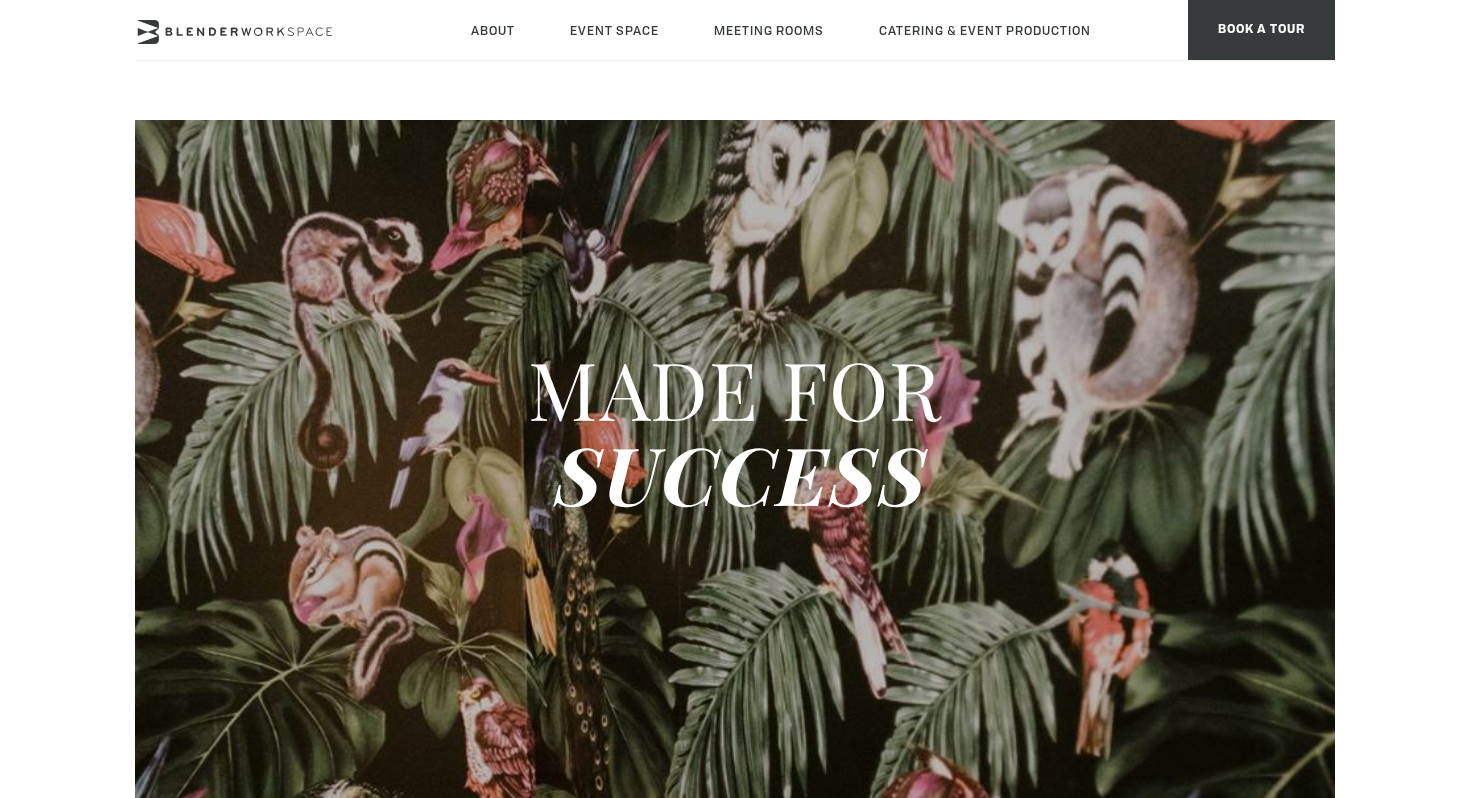 scroll, scrollTop: 0, scrollLeft: 0, axis: both 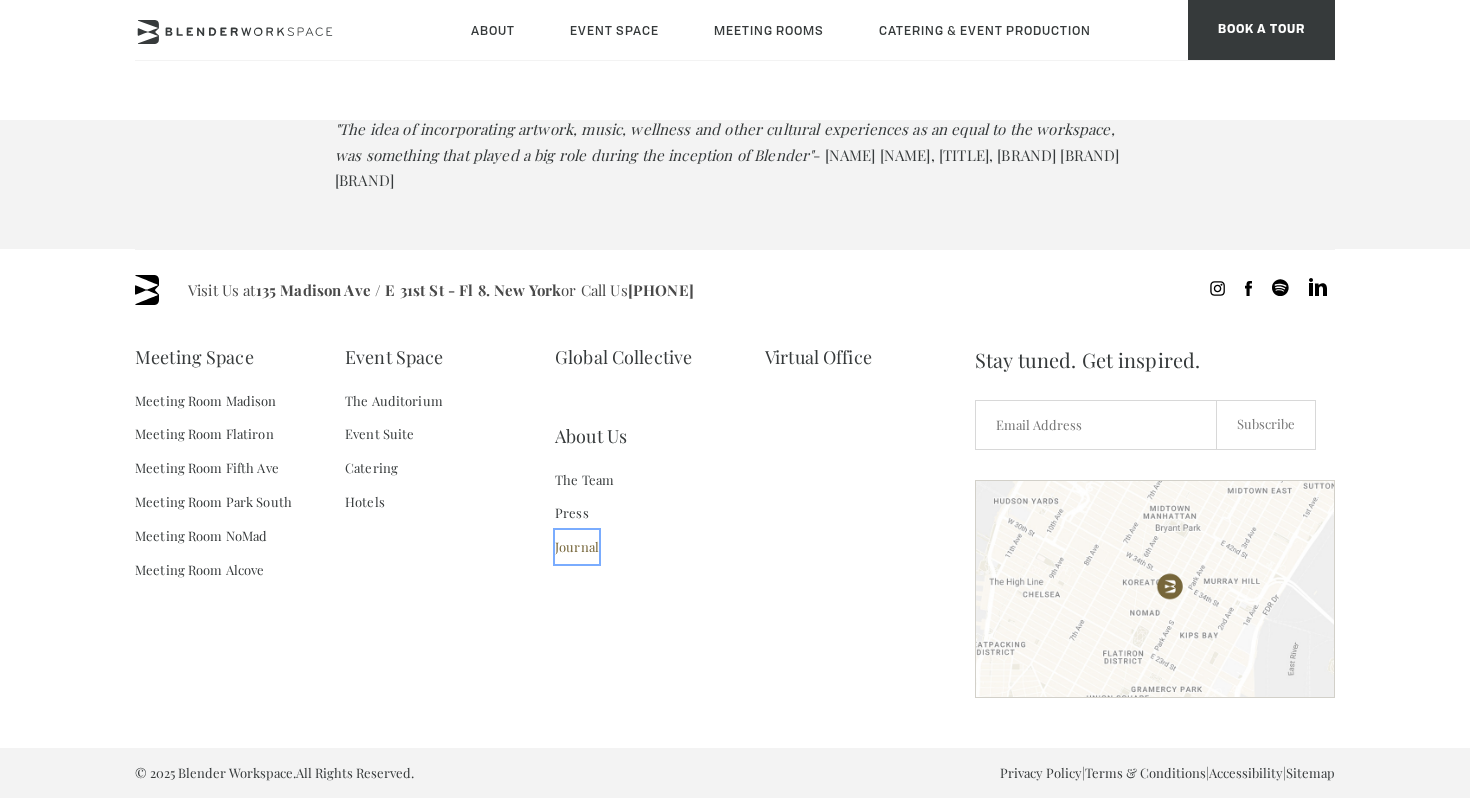 click on "Journal" at bounding box center [577, 547] 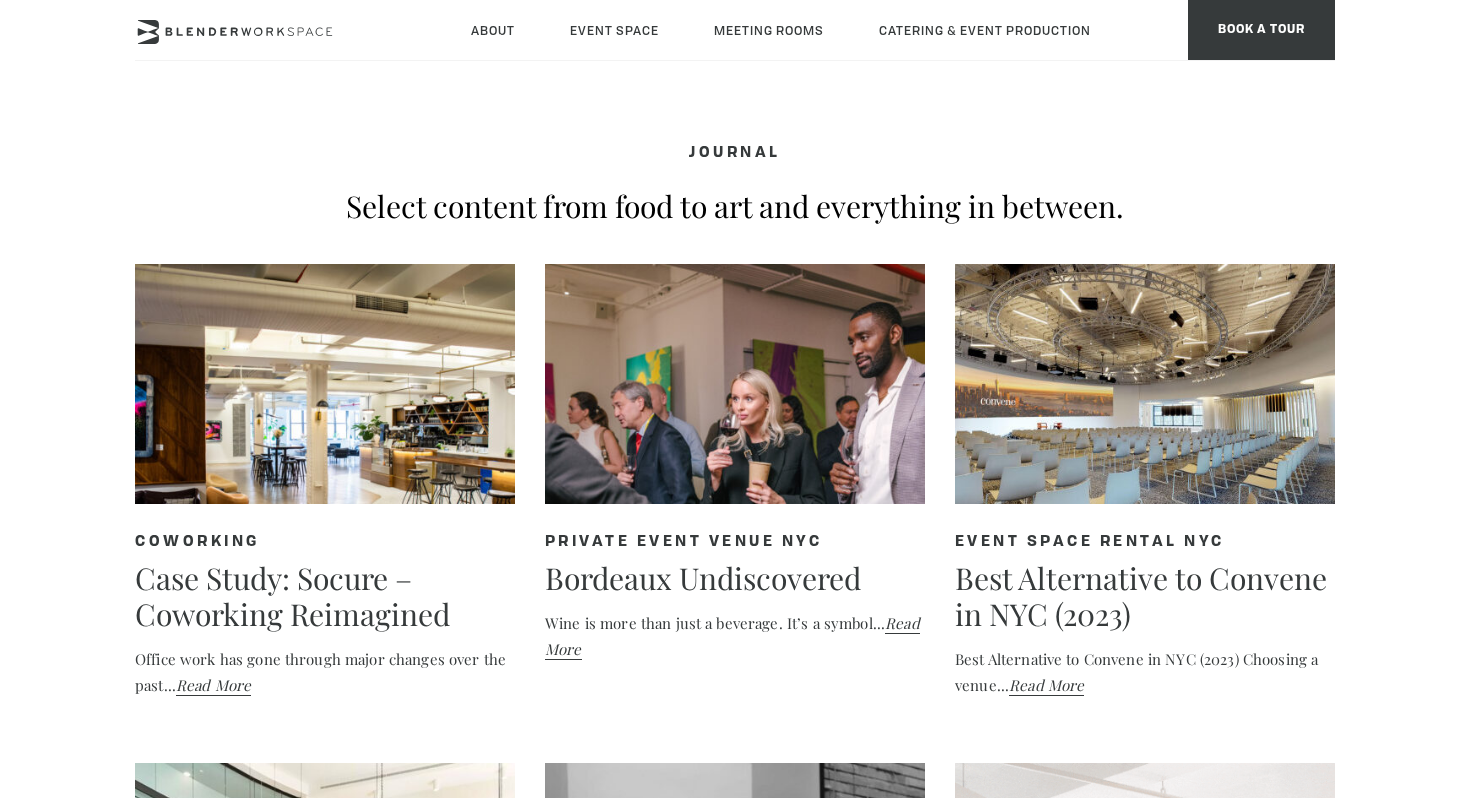 scroll, scrollTop: 0, scrollLeft: 0, axis: both 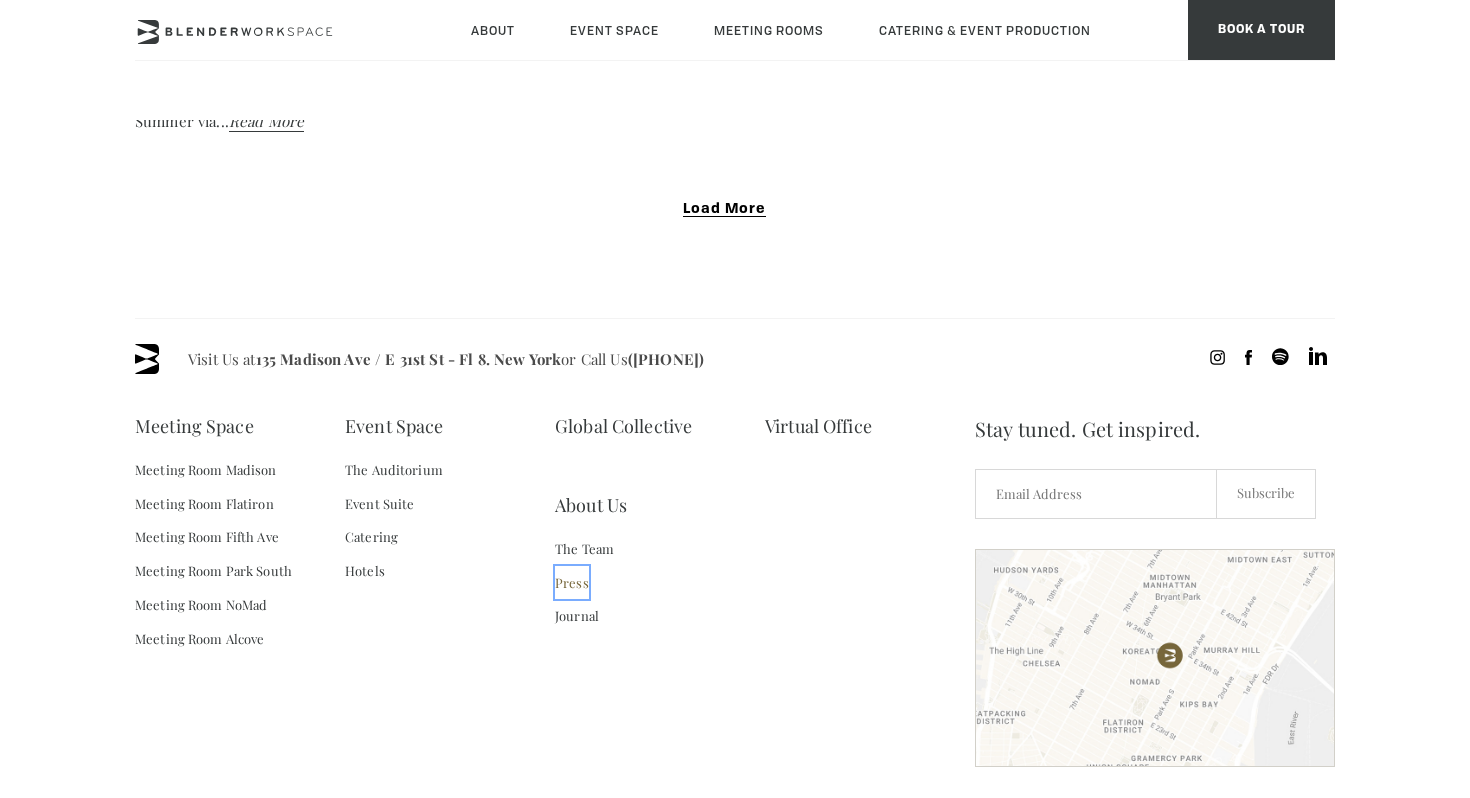 click on "Press" at bounding box center [572, 583] 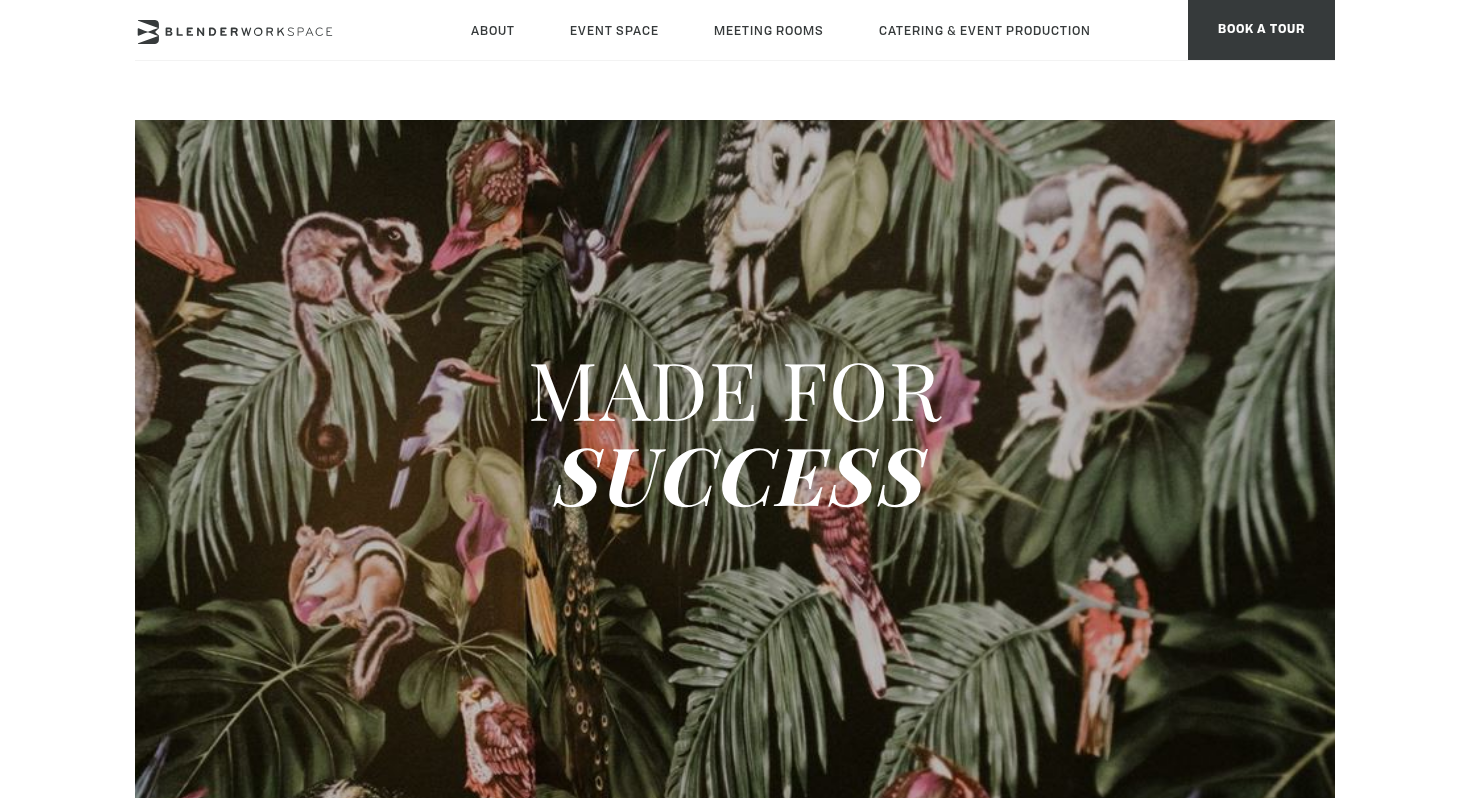 scroll, scrollTop: 107, scrollLeft: 0, axis: vertical 